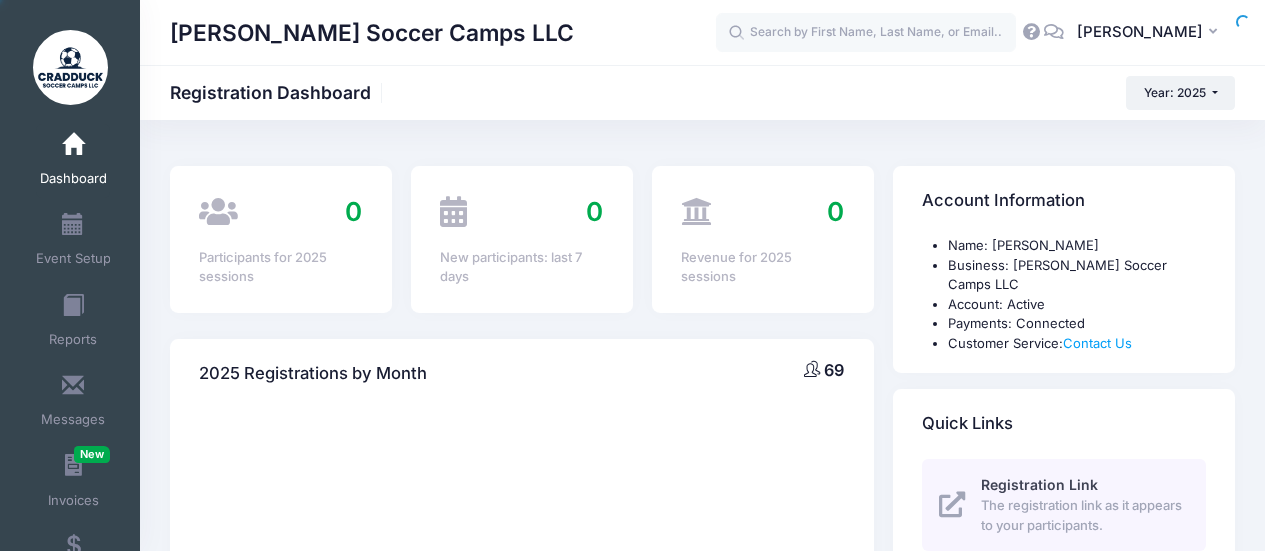 scroll, scrollTop: 0, scrollLeft: 0, axis: both 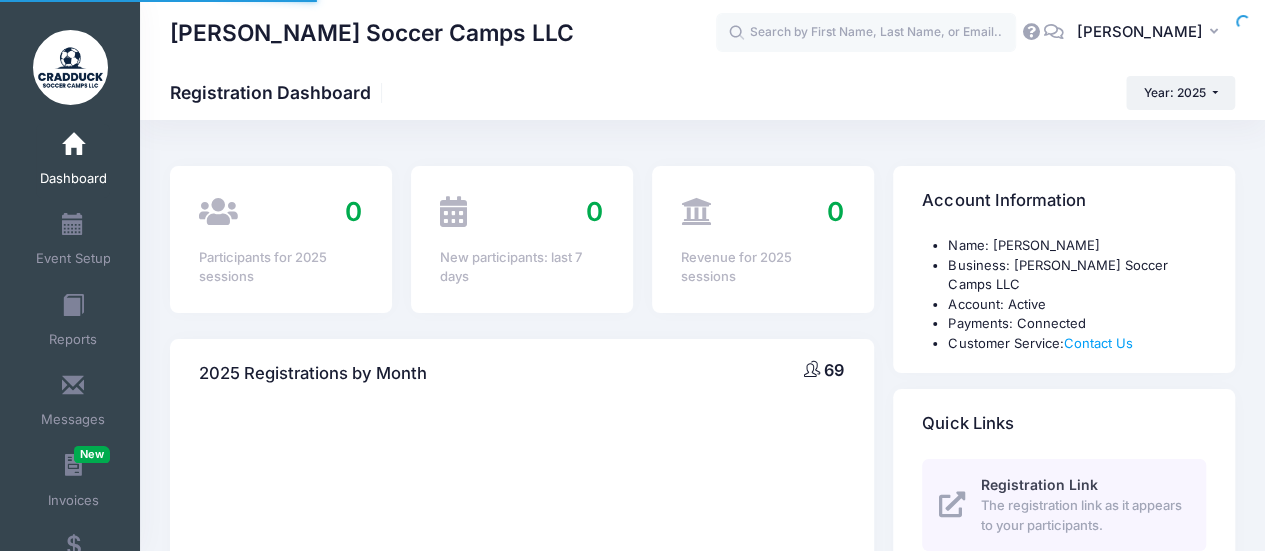 select 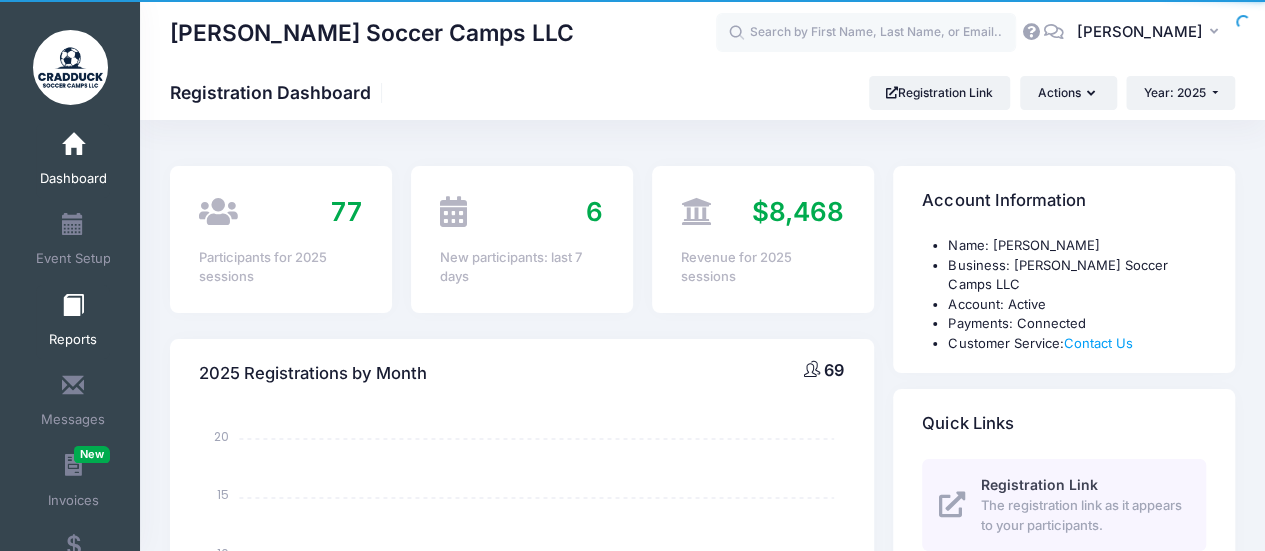 click on "Reports" at bounding box center [73, 322] 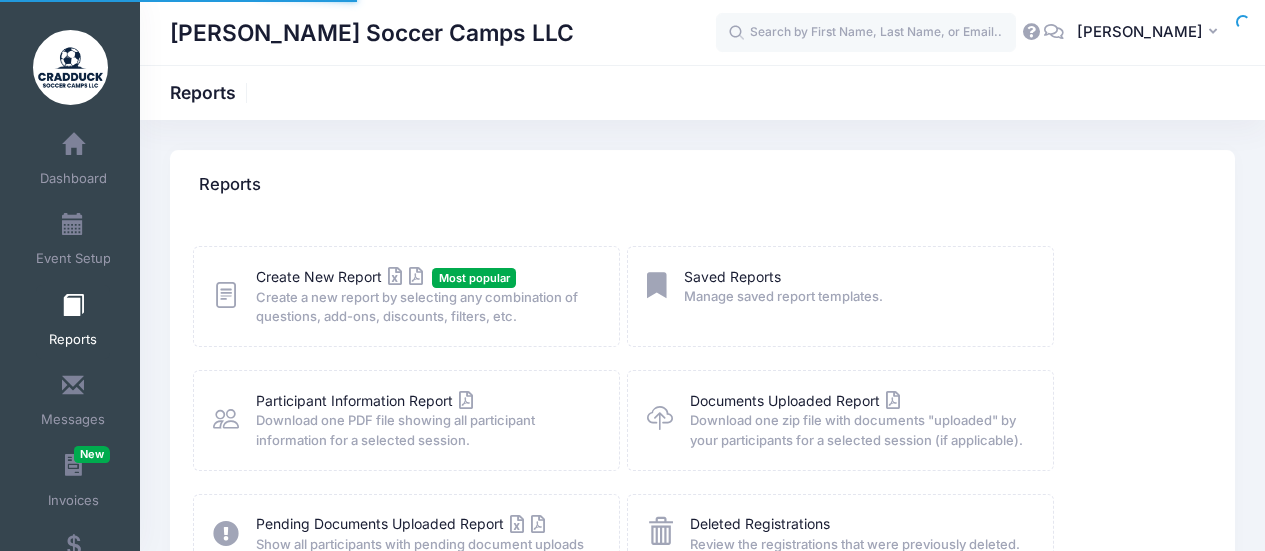 scroll, scrollTop: 0, scrollLeft: 0, axis: both 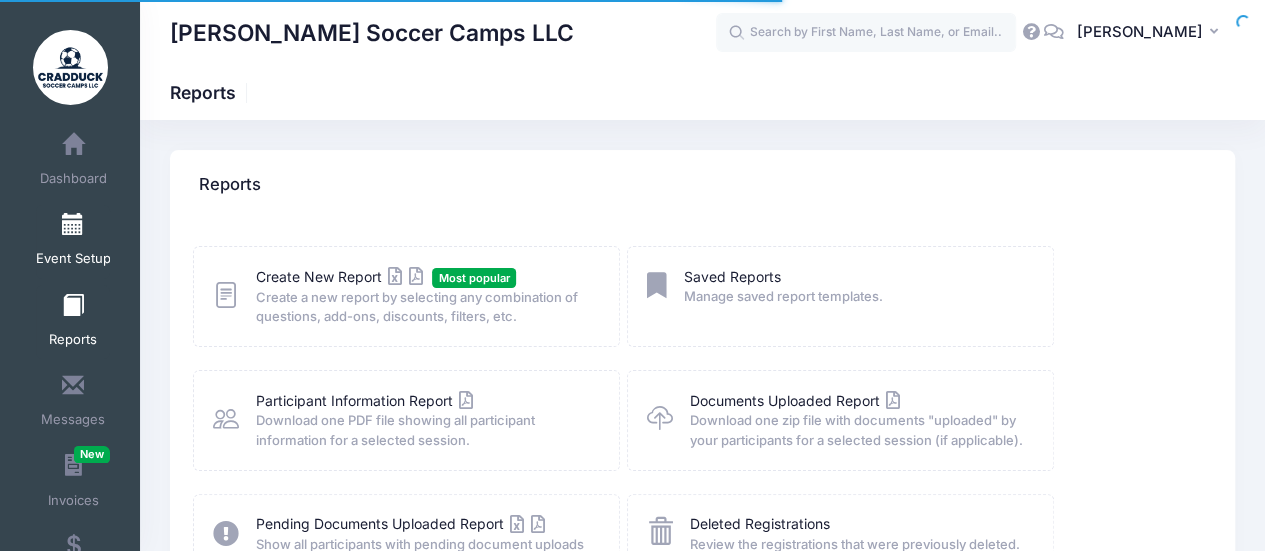 click on "Event Setup" at bounding box center (73, 242) 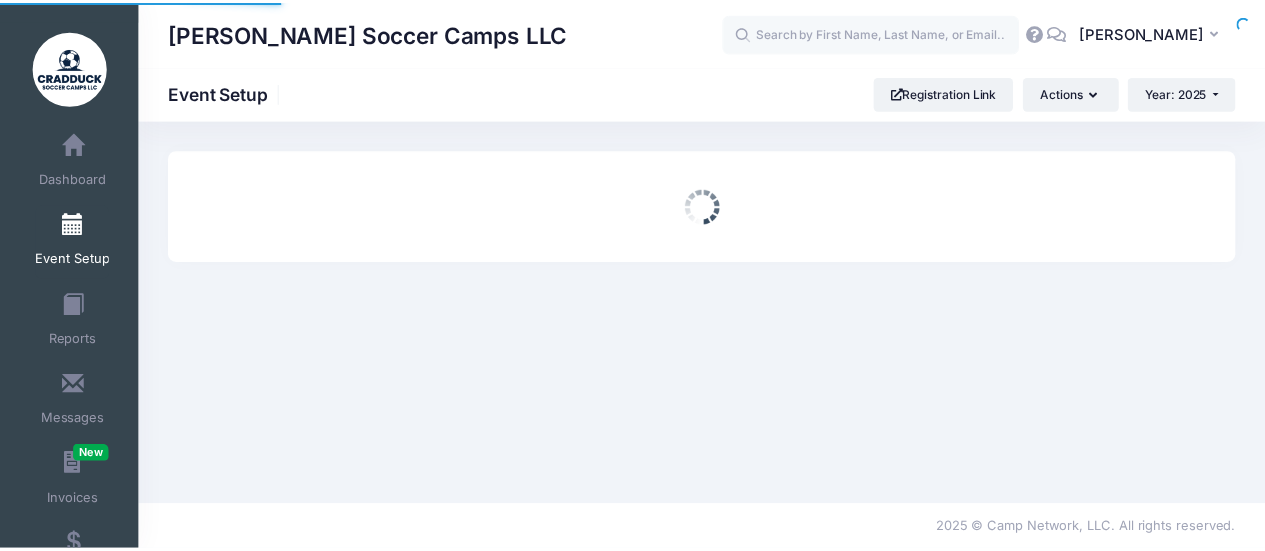 scroll, scrollTop: 0, scrollLeft: 0, axis: both 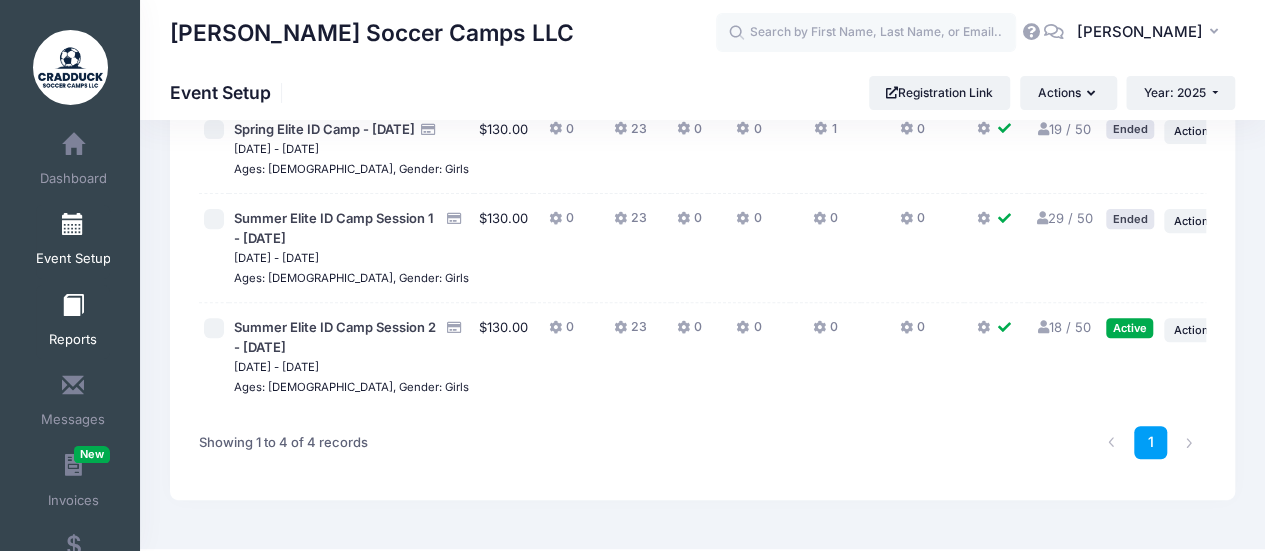 click at bounding box center [73, 306] 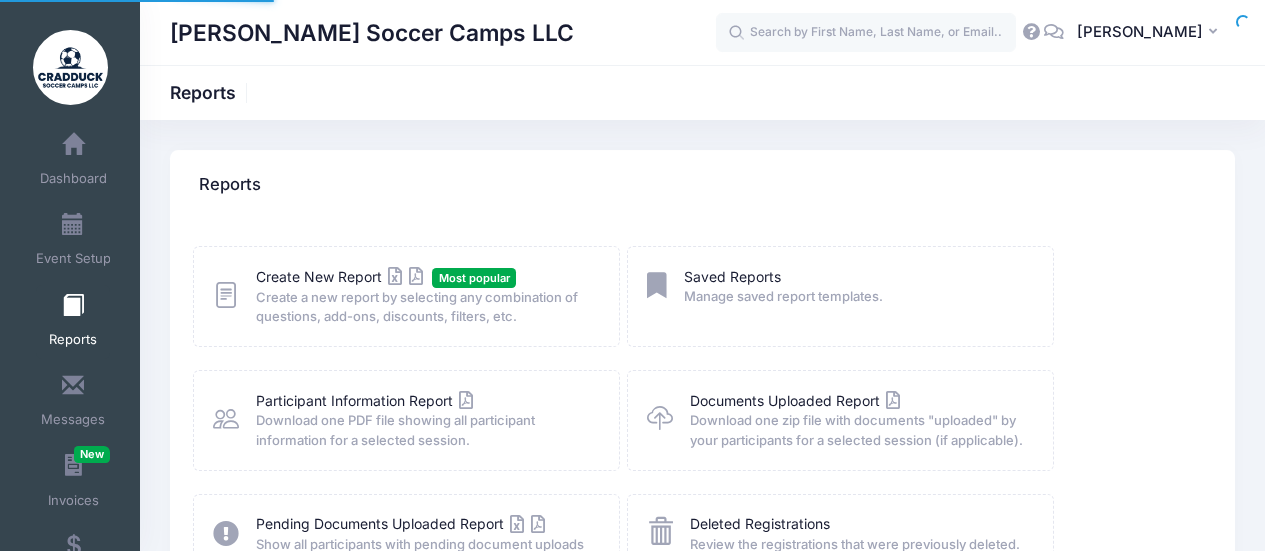scroll, scrollTop: 0, scrollLeft: 0, axis: both 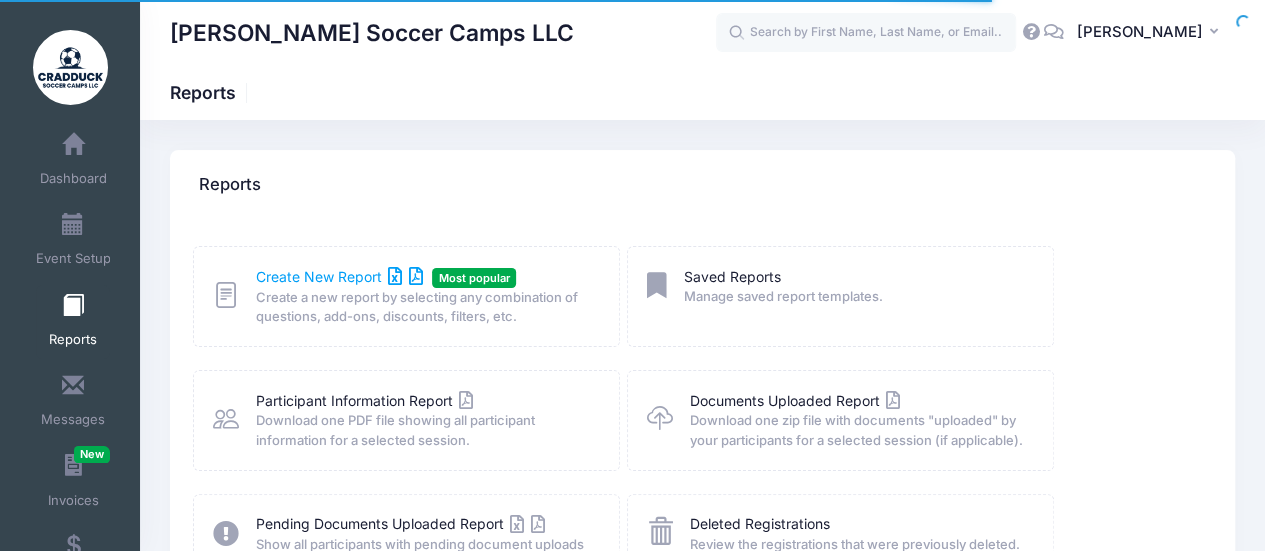 click on "Create New Report" at bounding box center (339, 276) 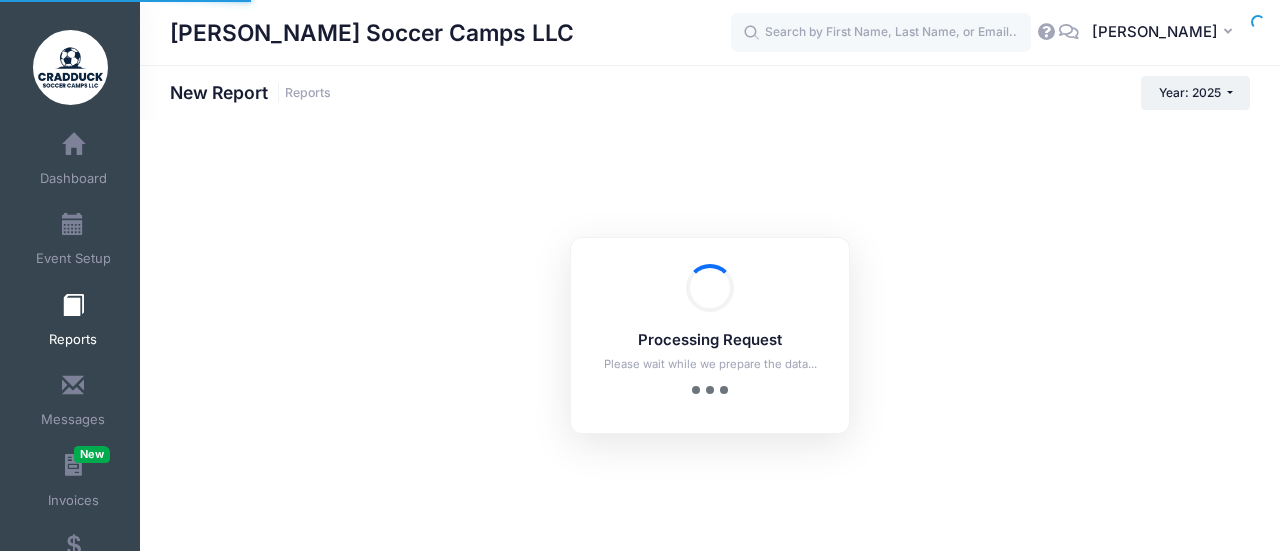 scroll, scrollTop: 0, scrollLeft: 0, axis: both 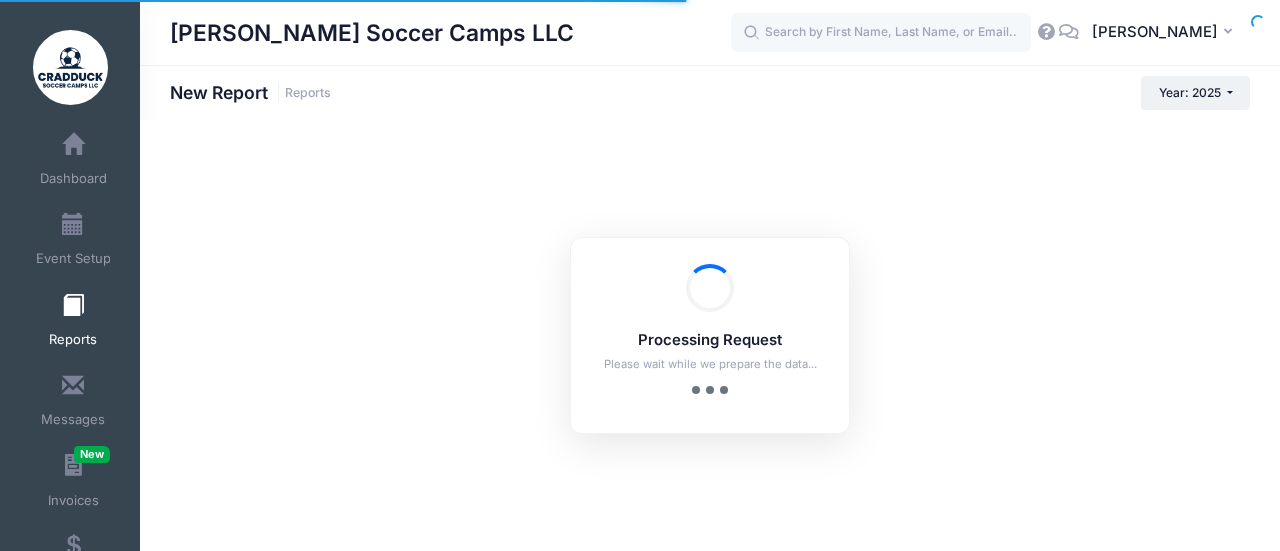 checkbox on "true" 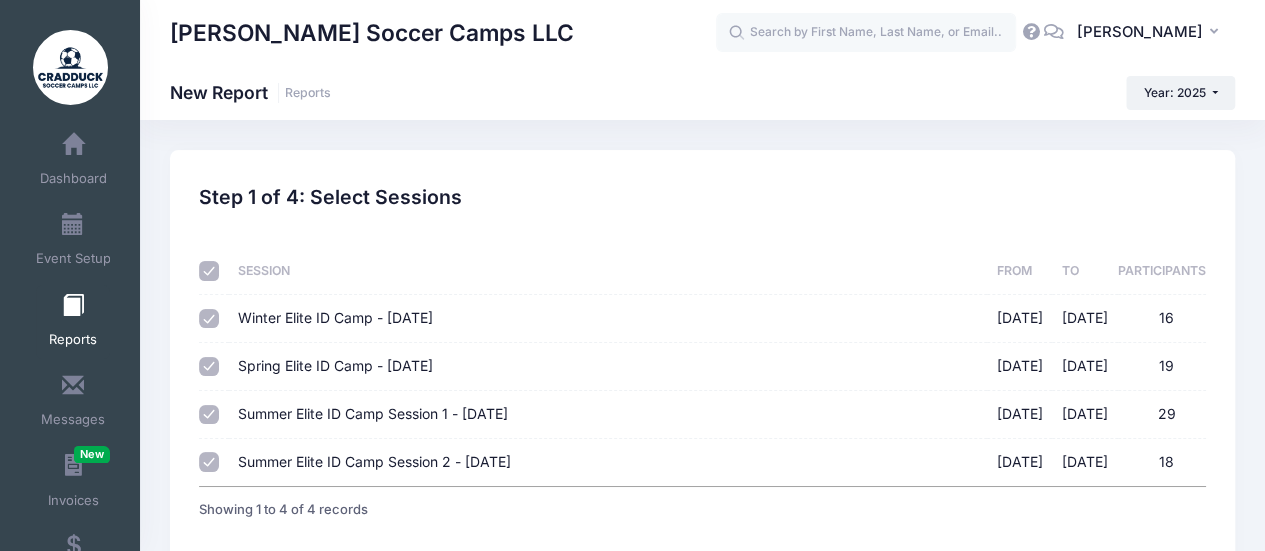 click at bounding box center [213, 271] 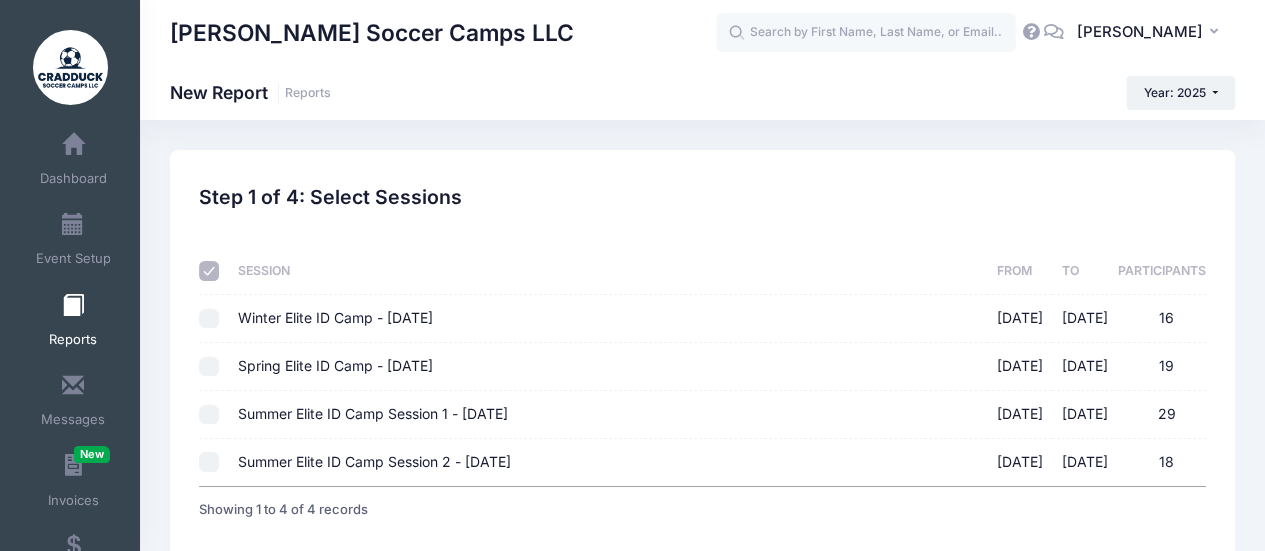 checkbox on "false" 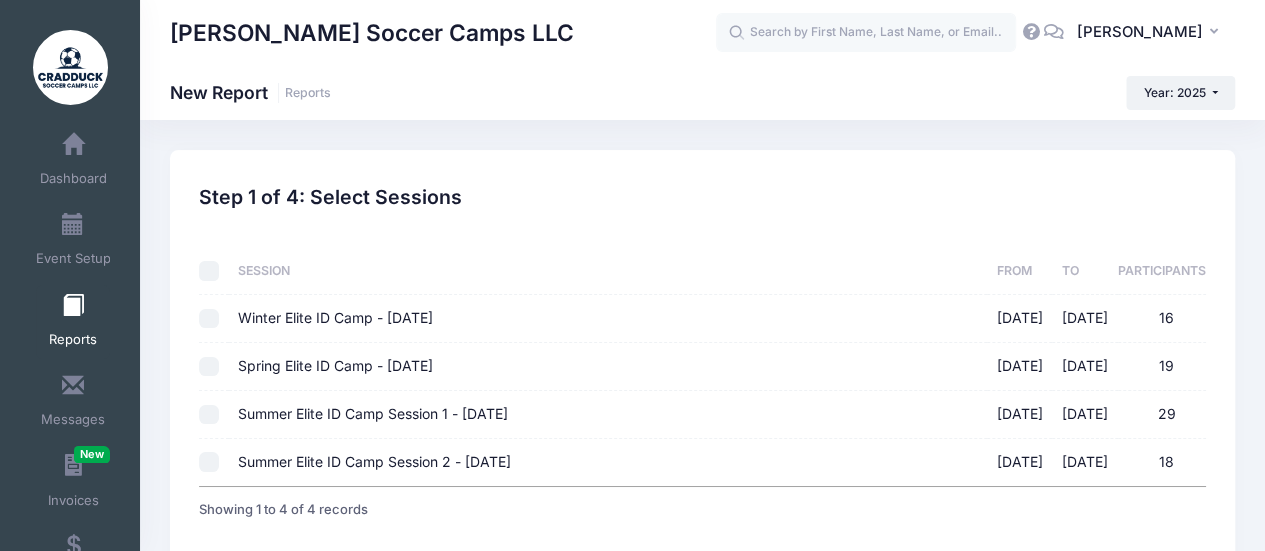 checkbox on "false" 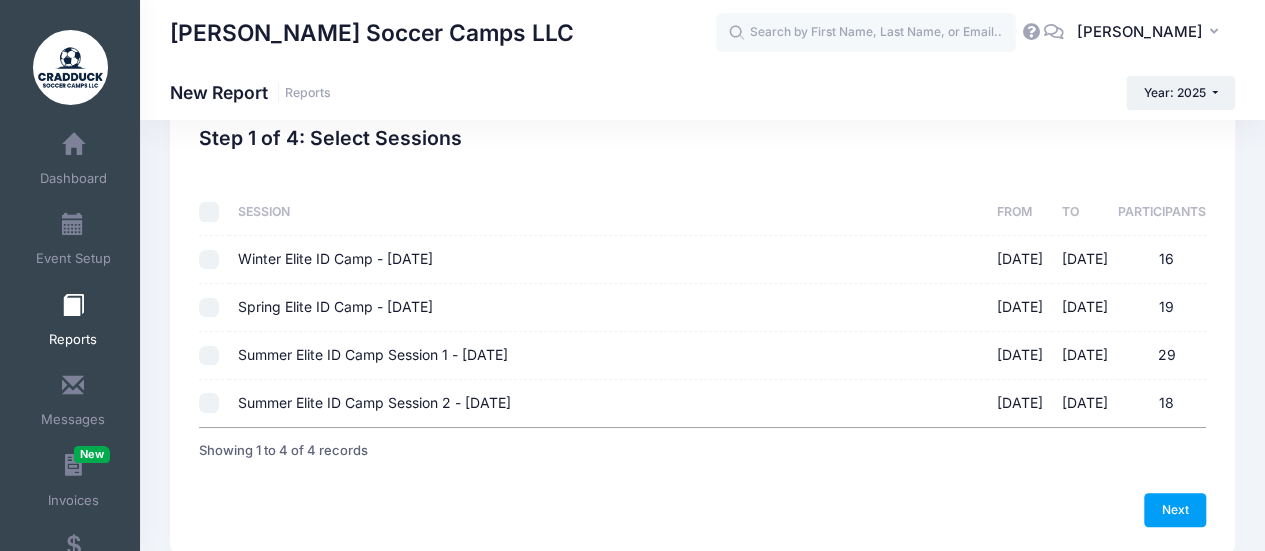 scroll, scrollTop: 64, scrollLeft: 0, axis: vertical 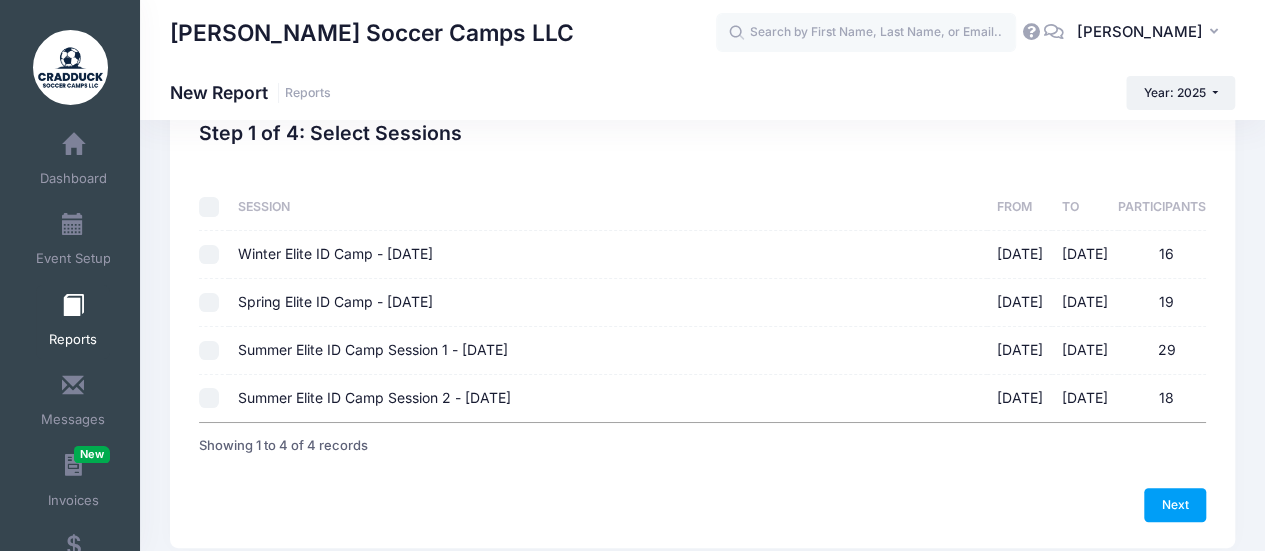 click on "Summer Elite ID Camp Session 2 - July 29th 07/29/2025 - 07/29/2025  18" at bounding box center (209, 398) 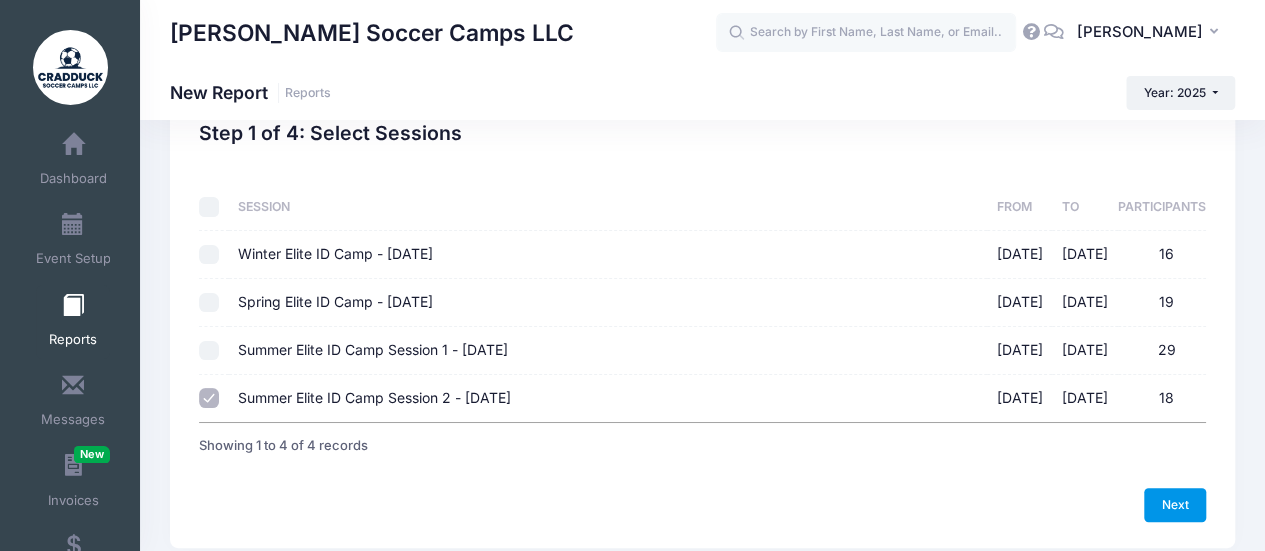 click on "Next" at bounding box center (1175, 505) 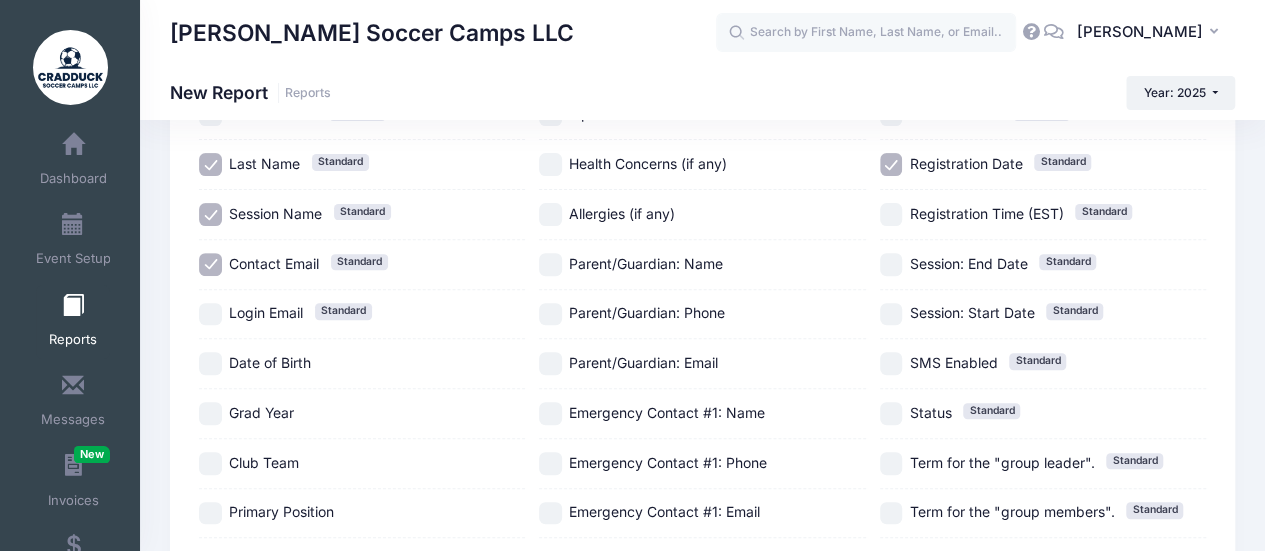scroll, scrollTop: 240, scrollLeft: 0, axis: vertical 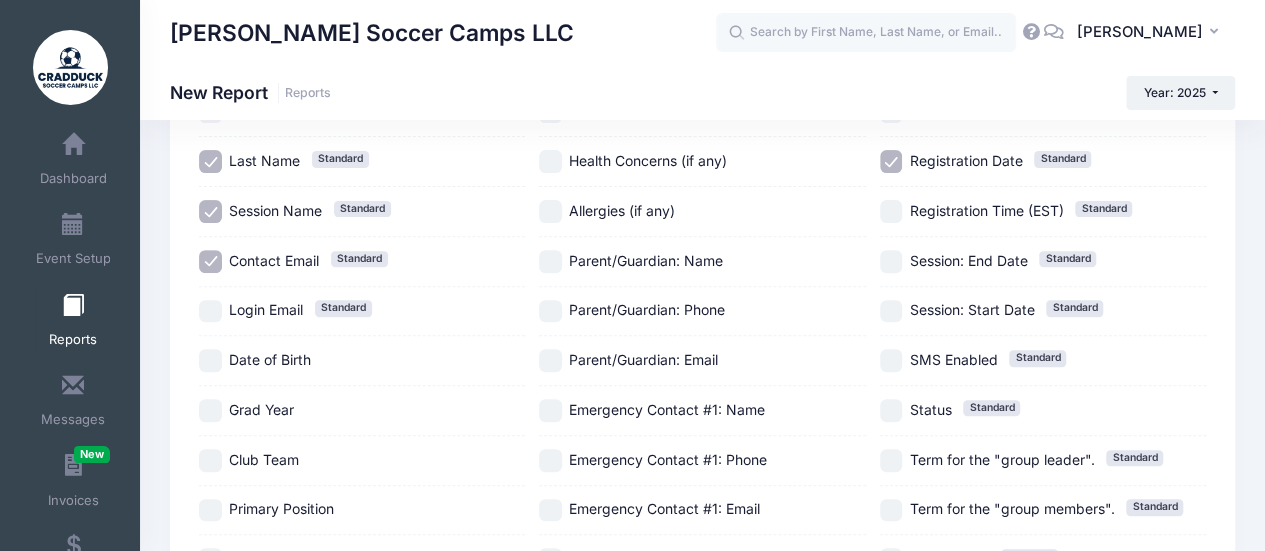 click on "Grad Year" at bounding box center (261, 409) 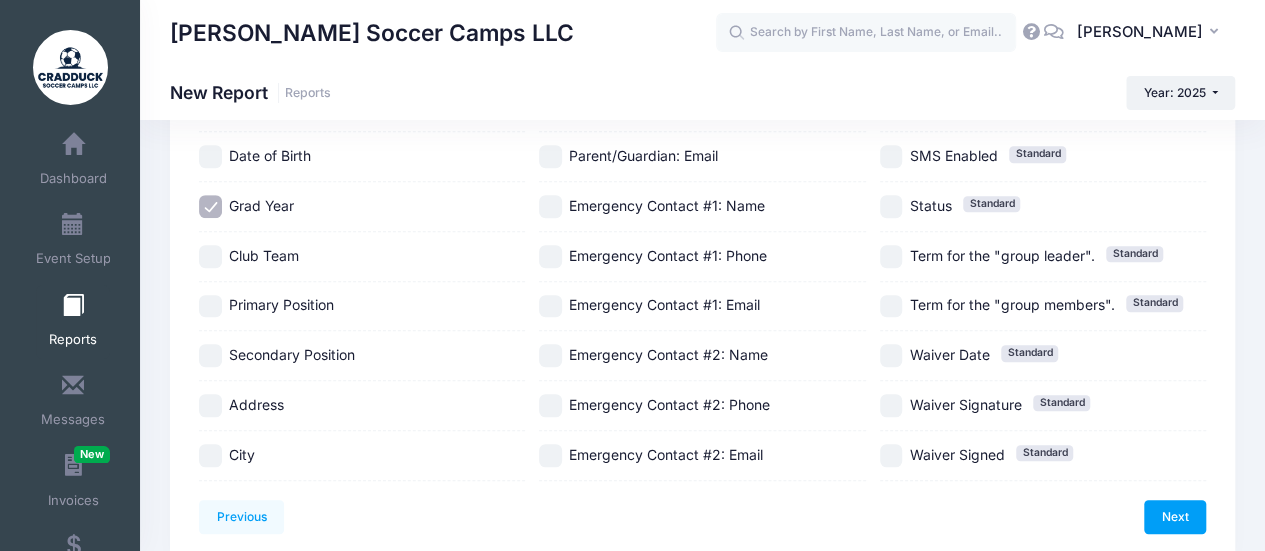 scroll, scrollTop: 444, scrollLeft: 0, axis: vertical 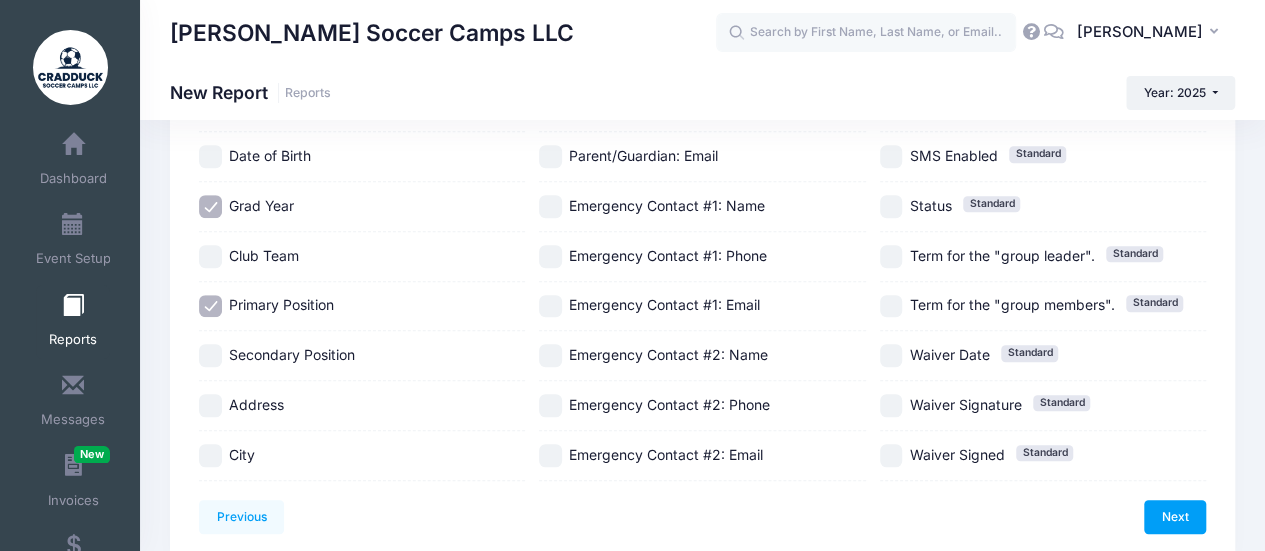 click on "Secondary Position" at bounding box center [292, 354] 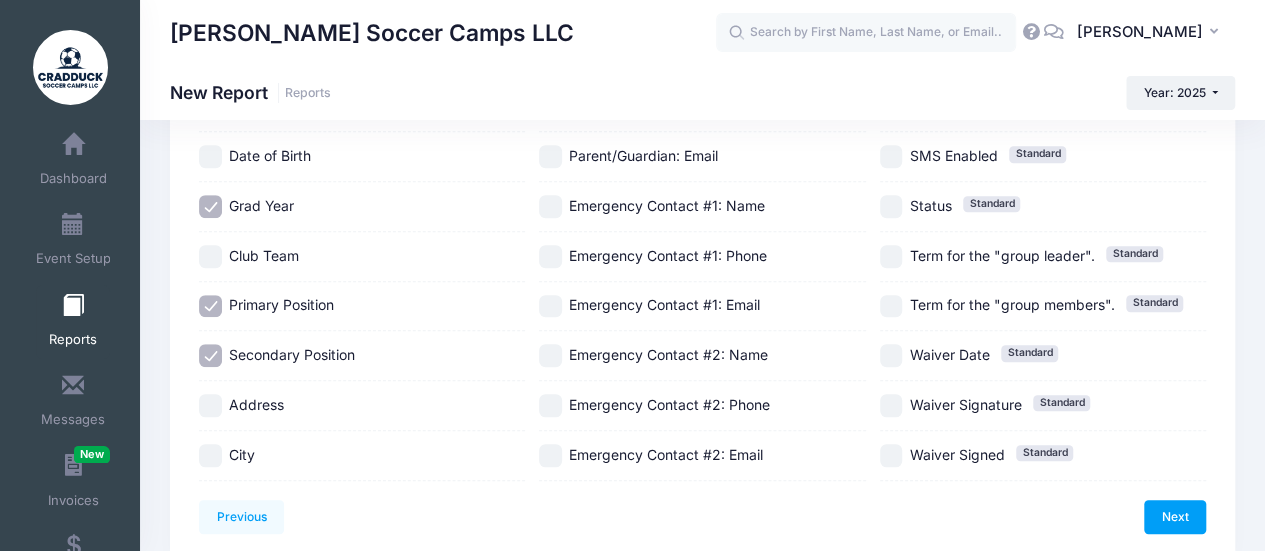 scroll, scrollTop: 0, scrollLeft: 0, axis: both 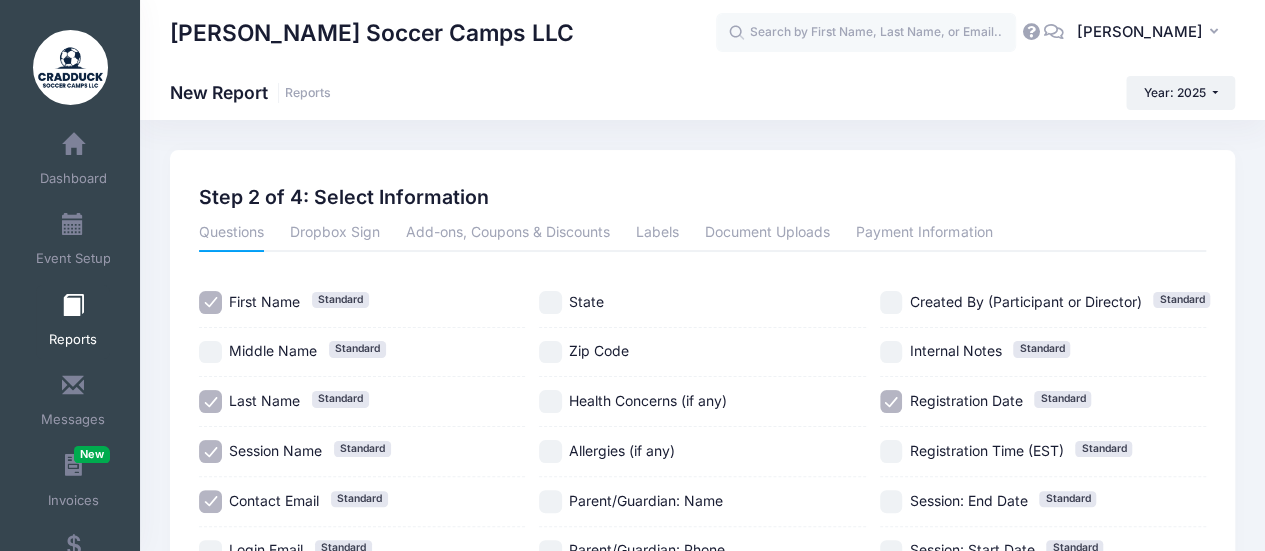 click on "Registration Date Standard" at bounding box center (965, 401) 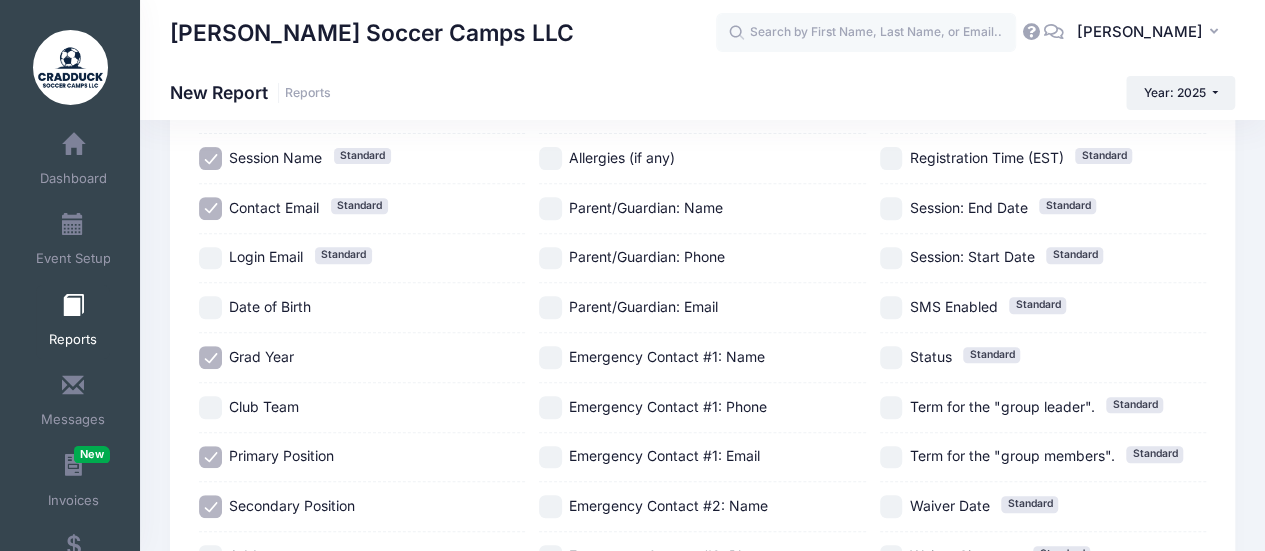 scroll, scrollTop: 294, scrollLeft: 0, axis: vertical 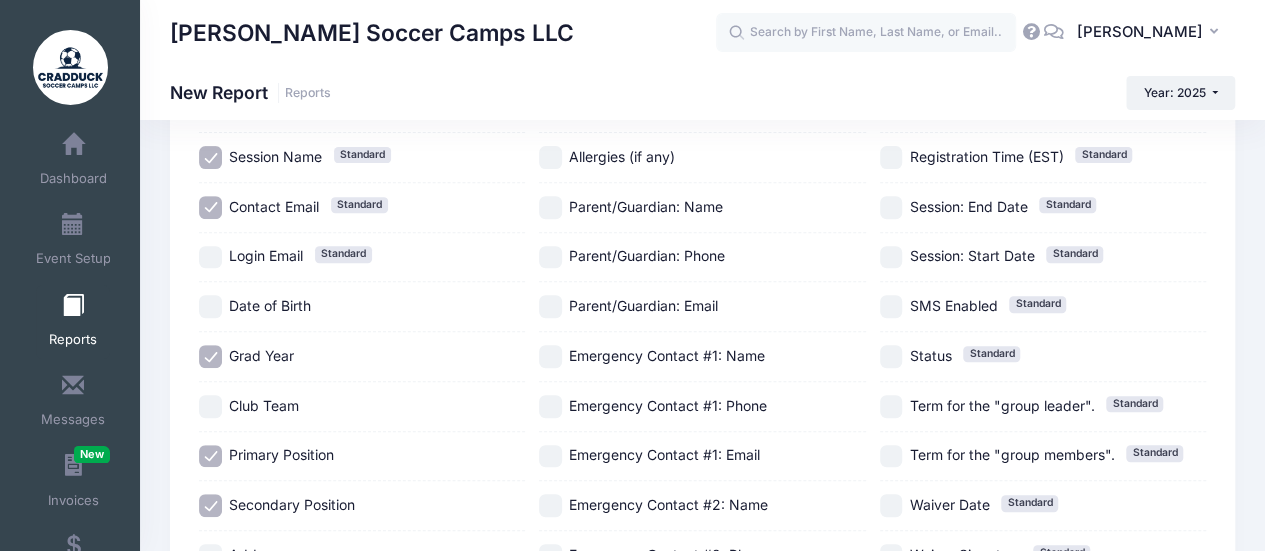 click on "Club Team" at bounding box center [264, 405] 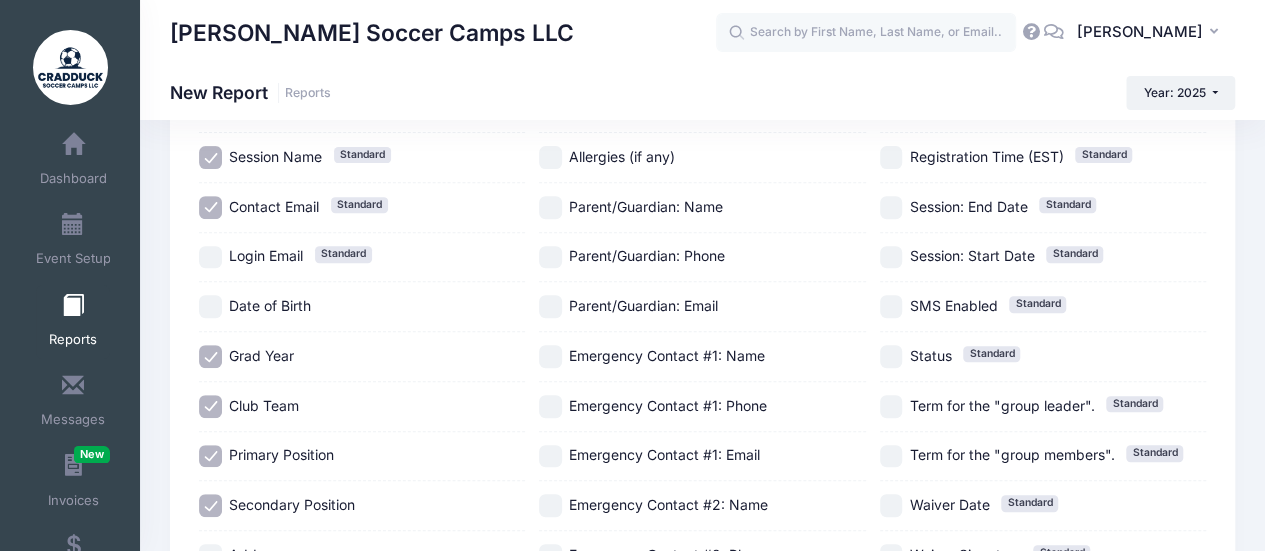 scroll, scrollTop: 524, scrollLeft: 0, axis: vertical 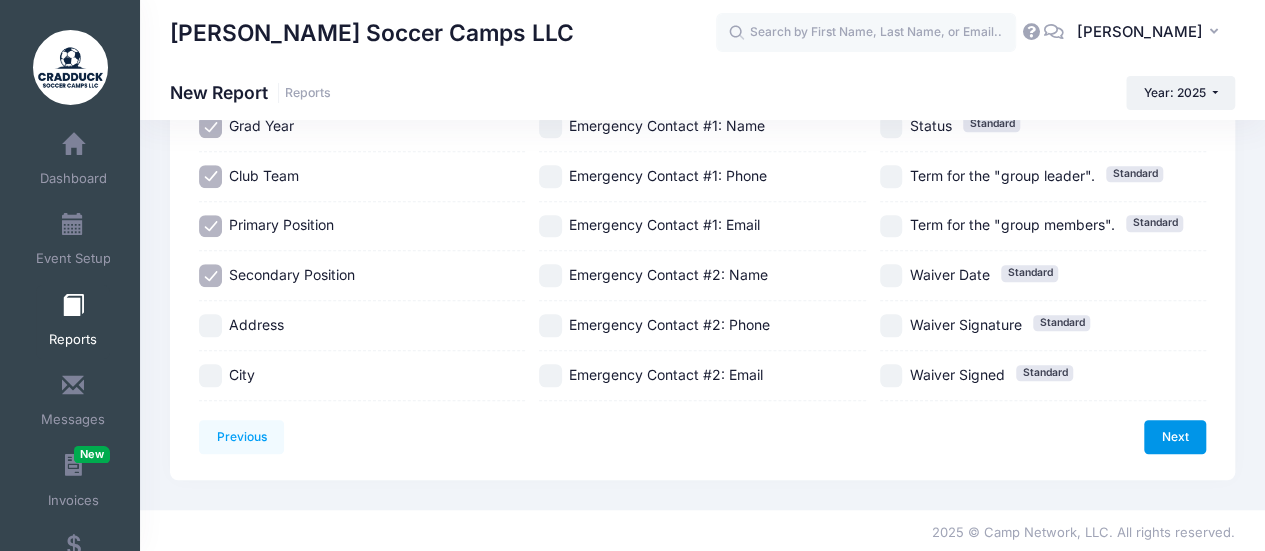 click on "Next" at bounding box center (1175, 437) 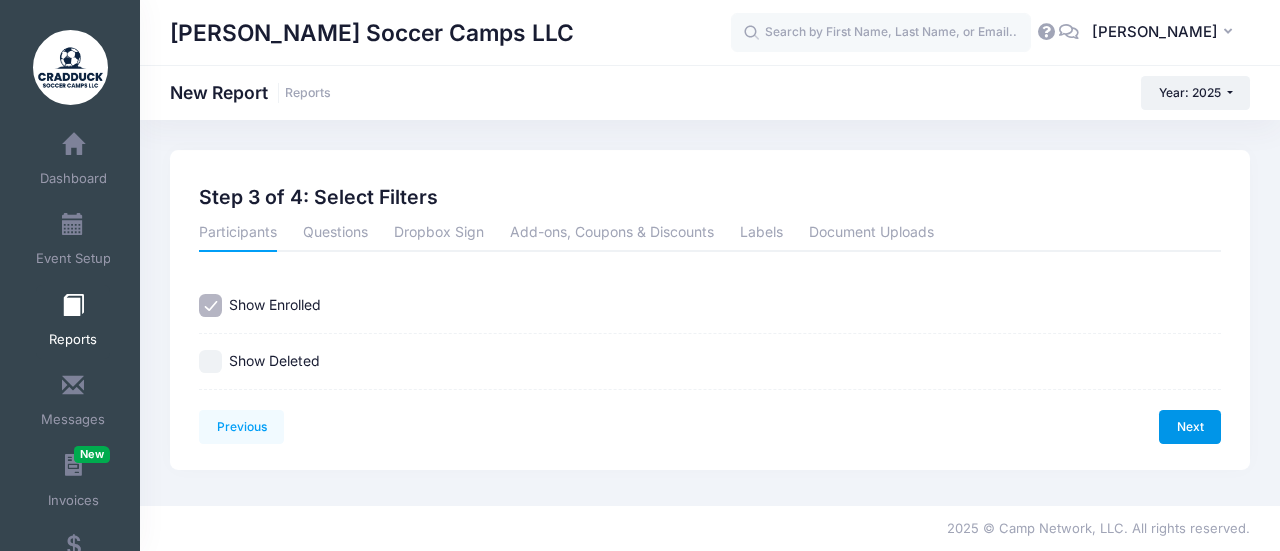 click on "Next" at bounding box center (1190, 427) 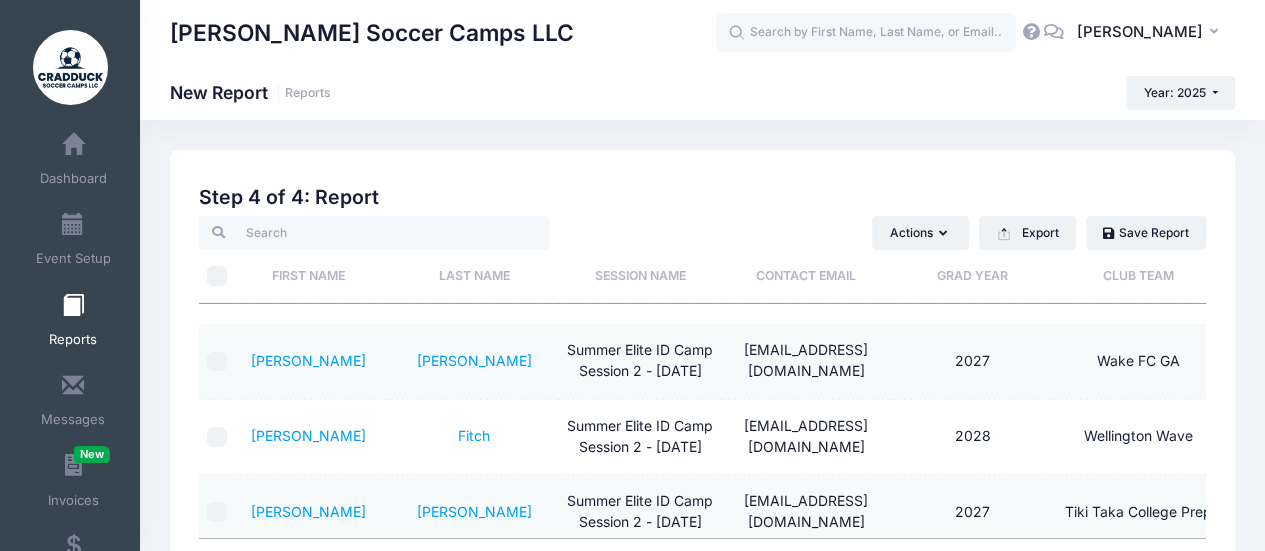 scroll, scrollTop: 100, scrollLeft: 5, axis: both 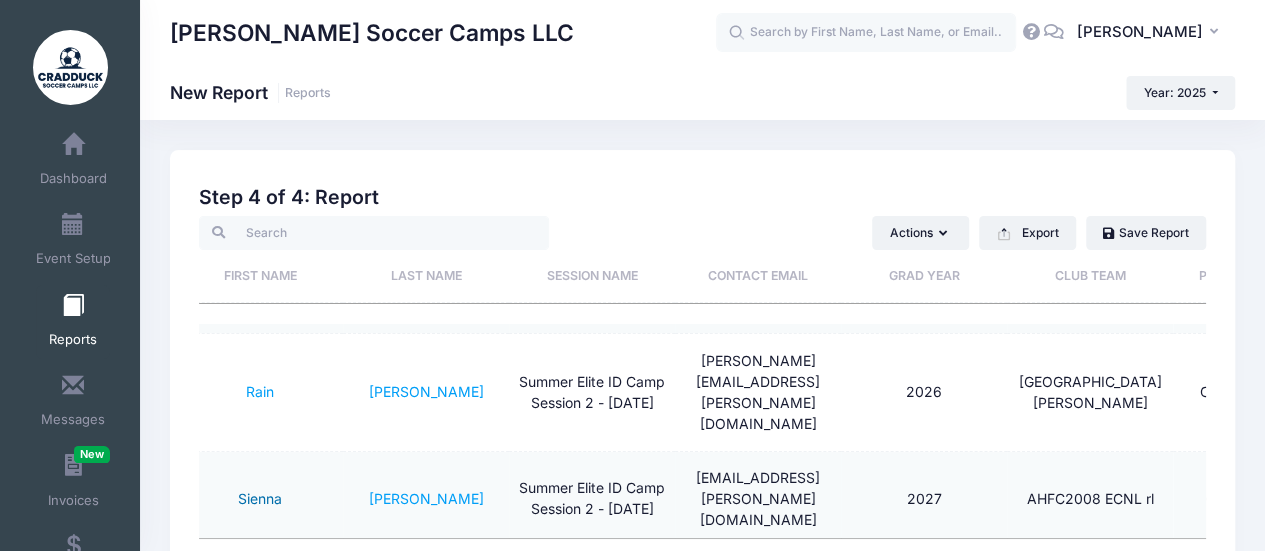 click on "Sienna" at bounding box center [260, 498] 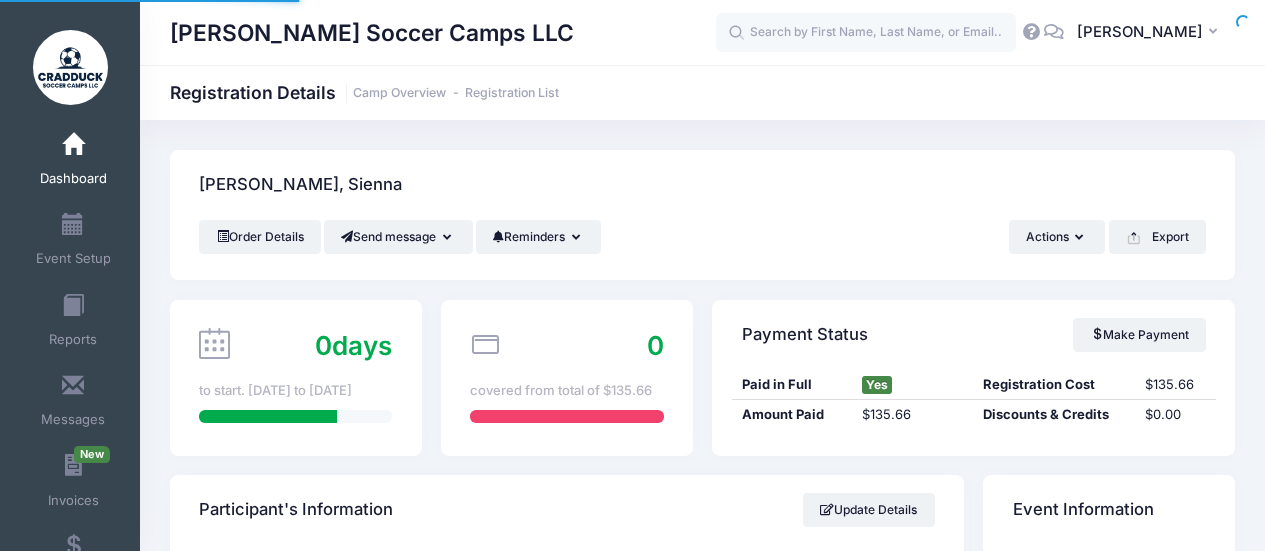scroll, scrollTop: 0, scrollLeft: 0, axis: both 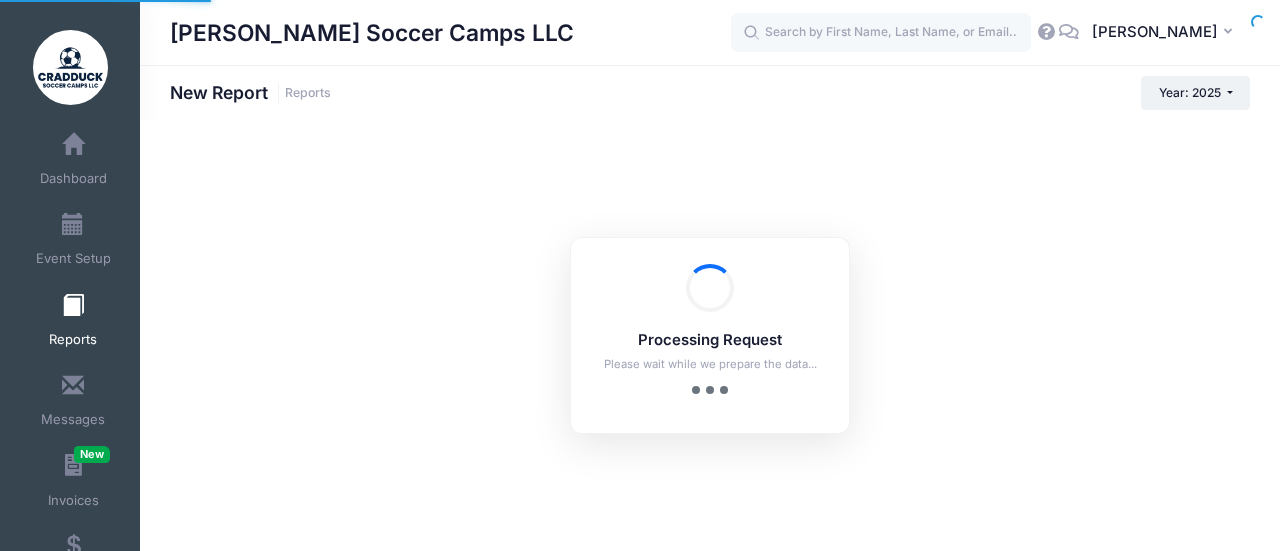 checkbox on "true" 